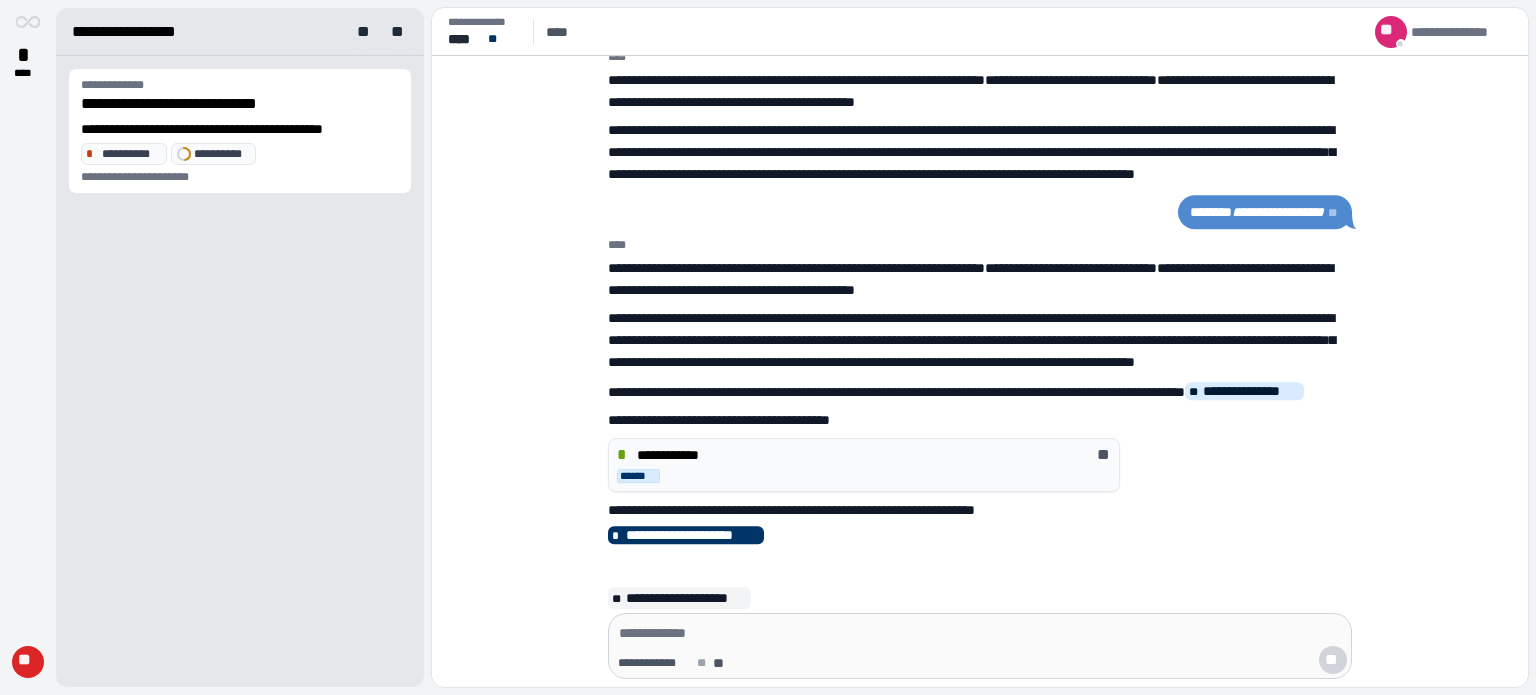 scroll, scrollTop: 0, scrollLeft: 0, axis: both 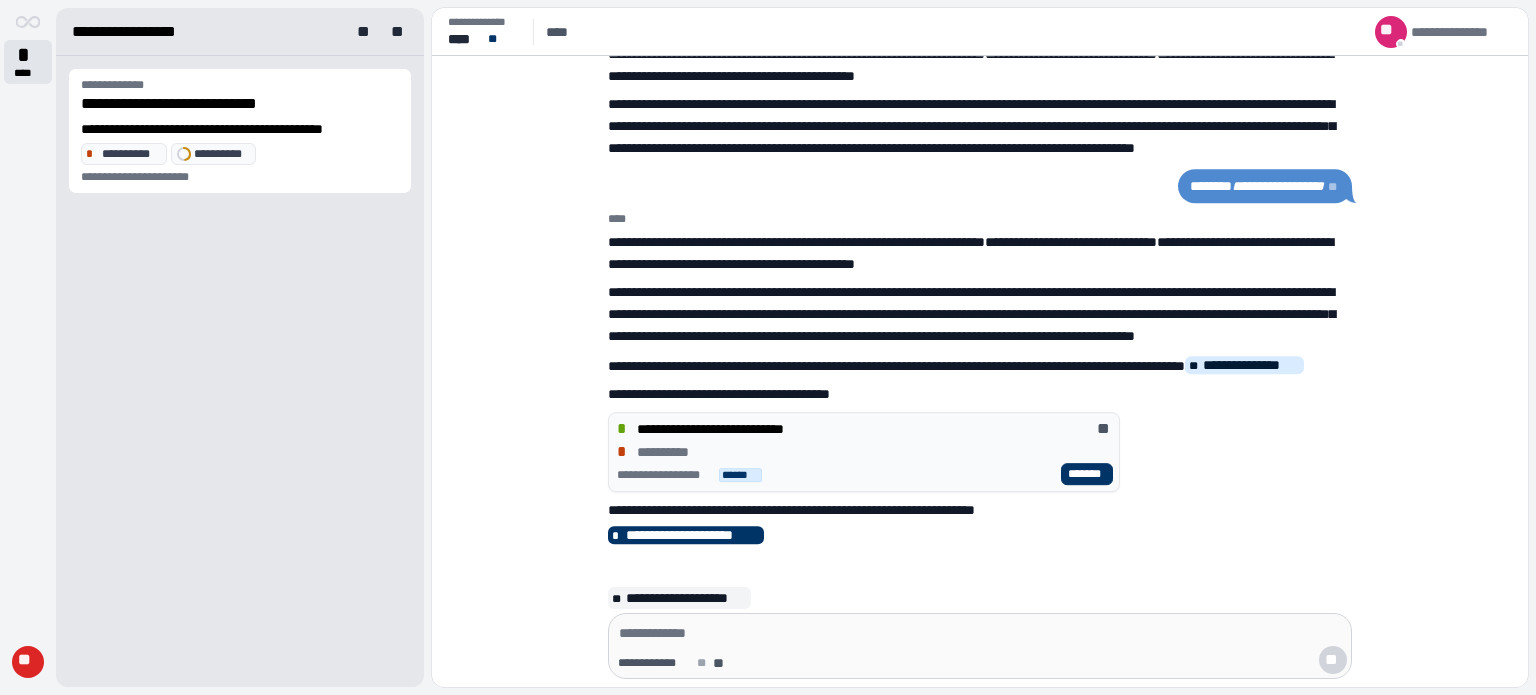 click on "*" at bounding box center (28, 55) 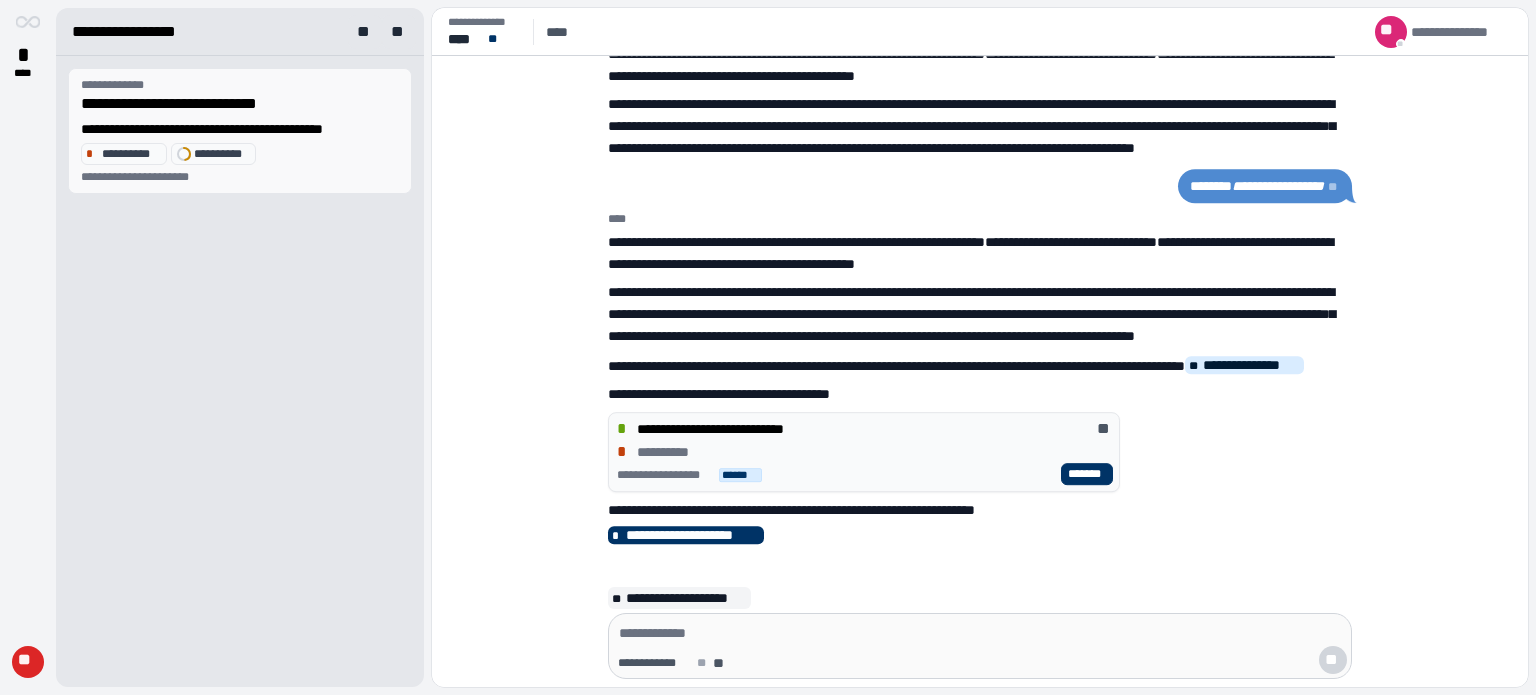 click on "**********" at bounding box center (240, 104) 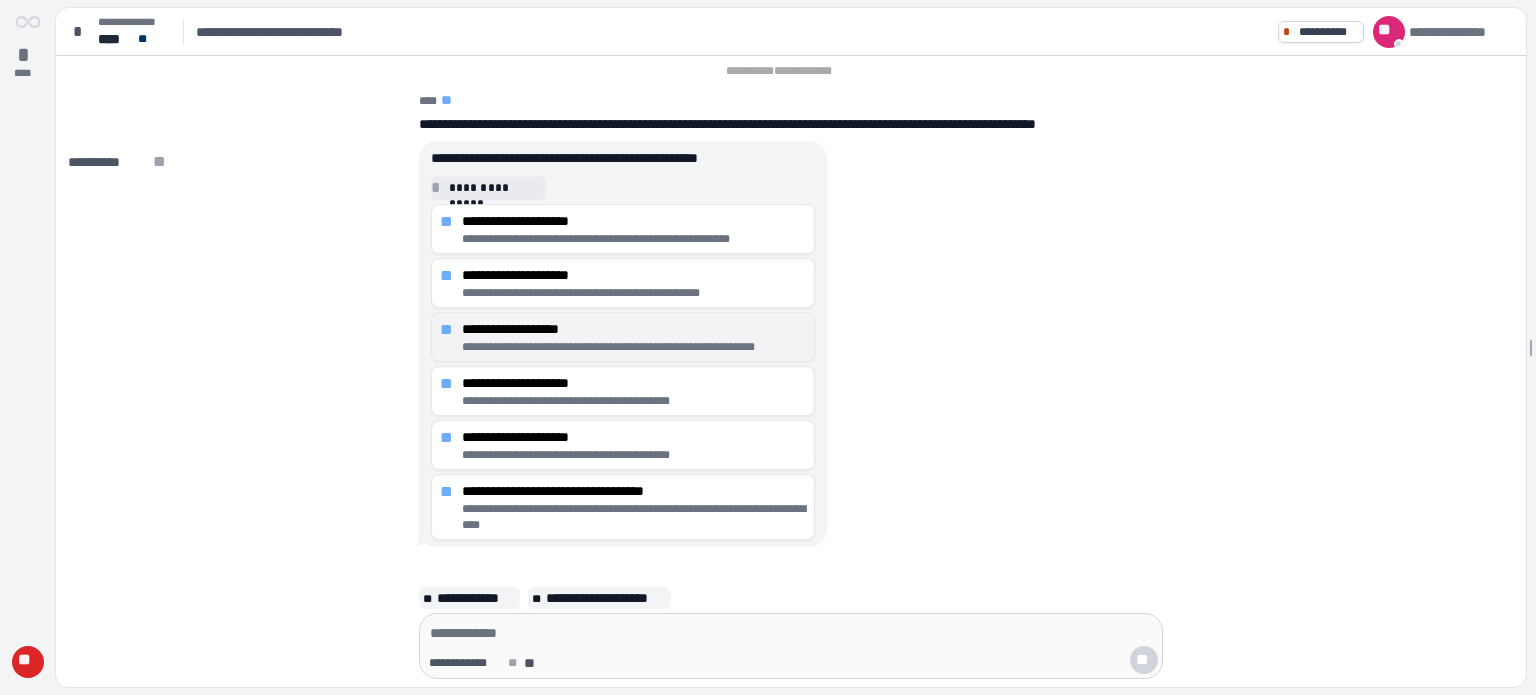 click on "**********" at bounding box center (634, 329) 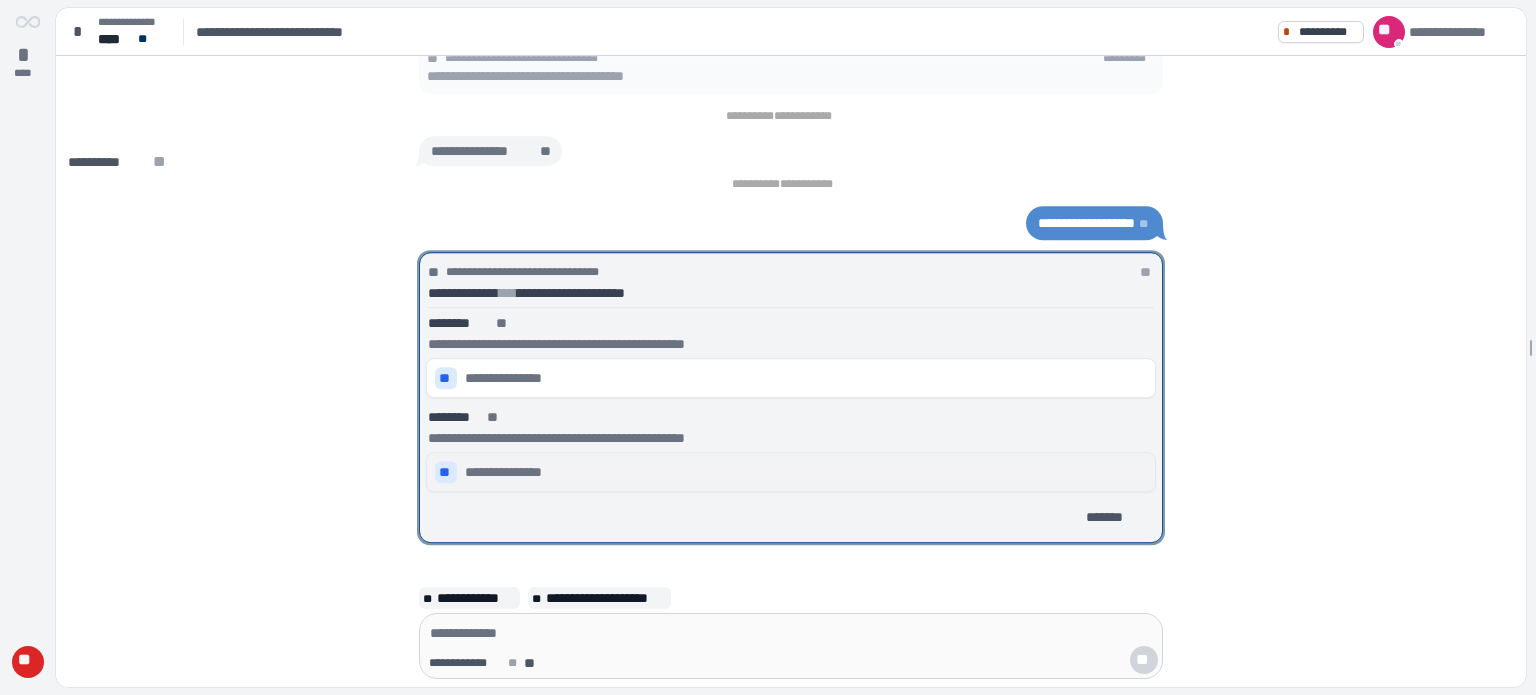click on "**********" at bounding box center (511, 472) 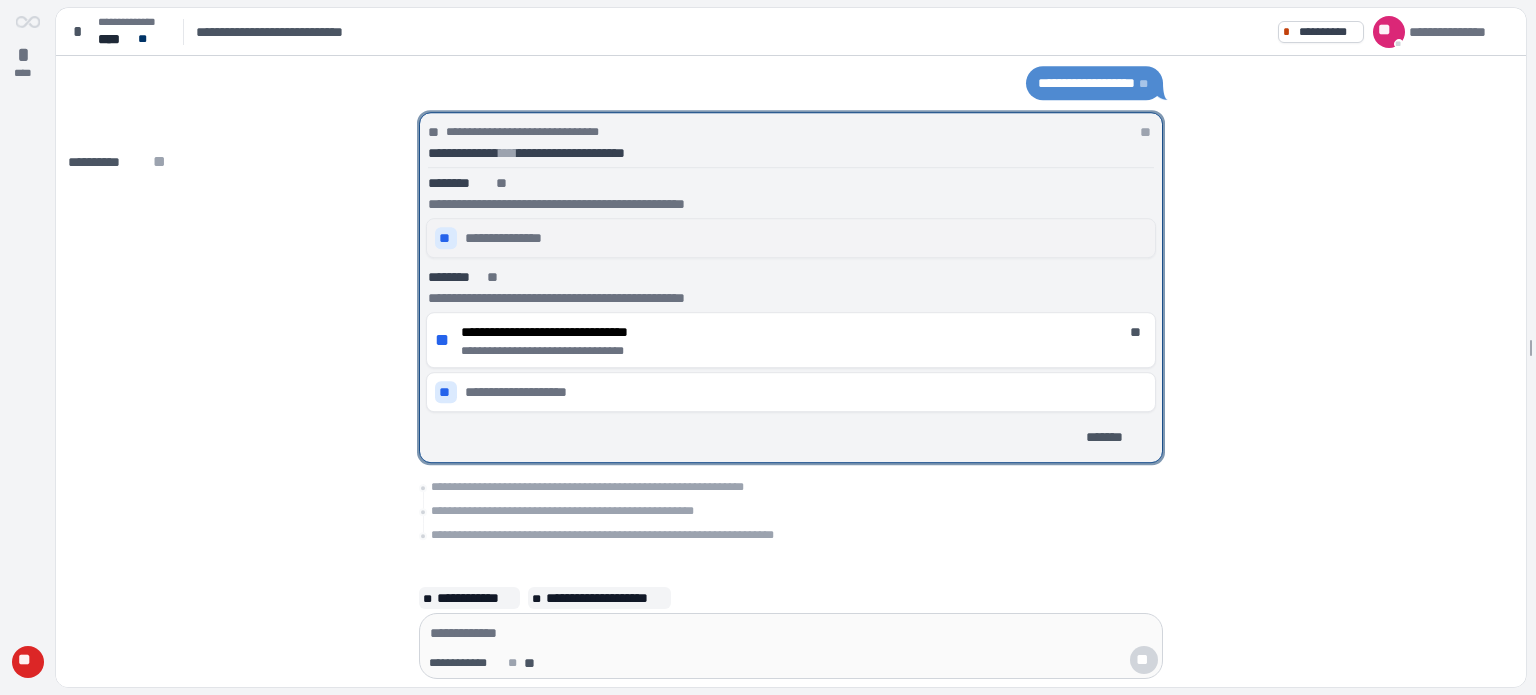 click on "**********" at bounding box center (791, 238) 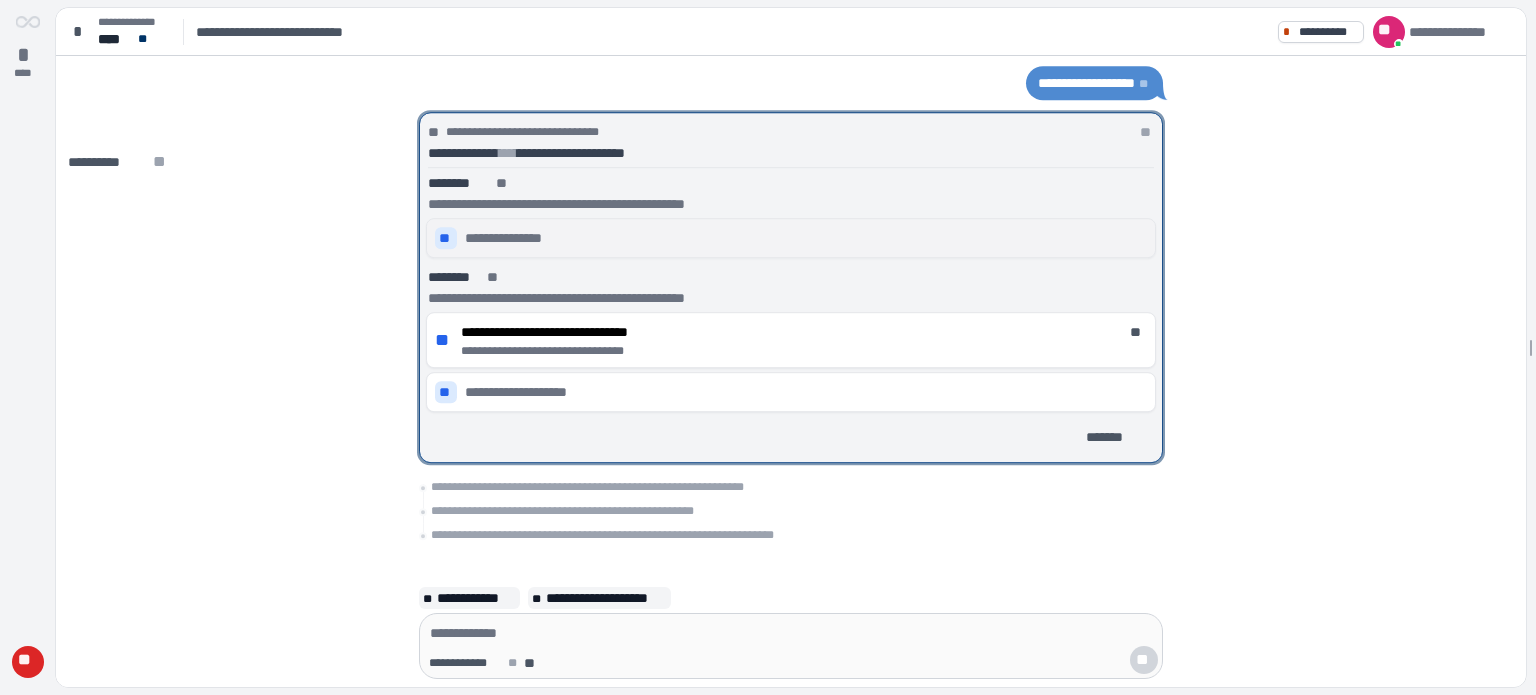 click on "**********" at bounding box center [511, 238] 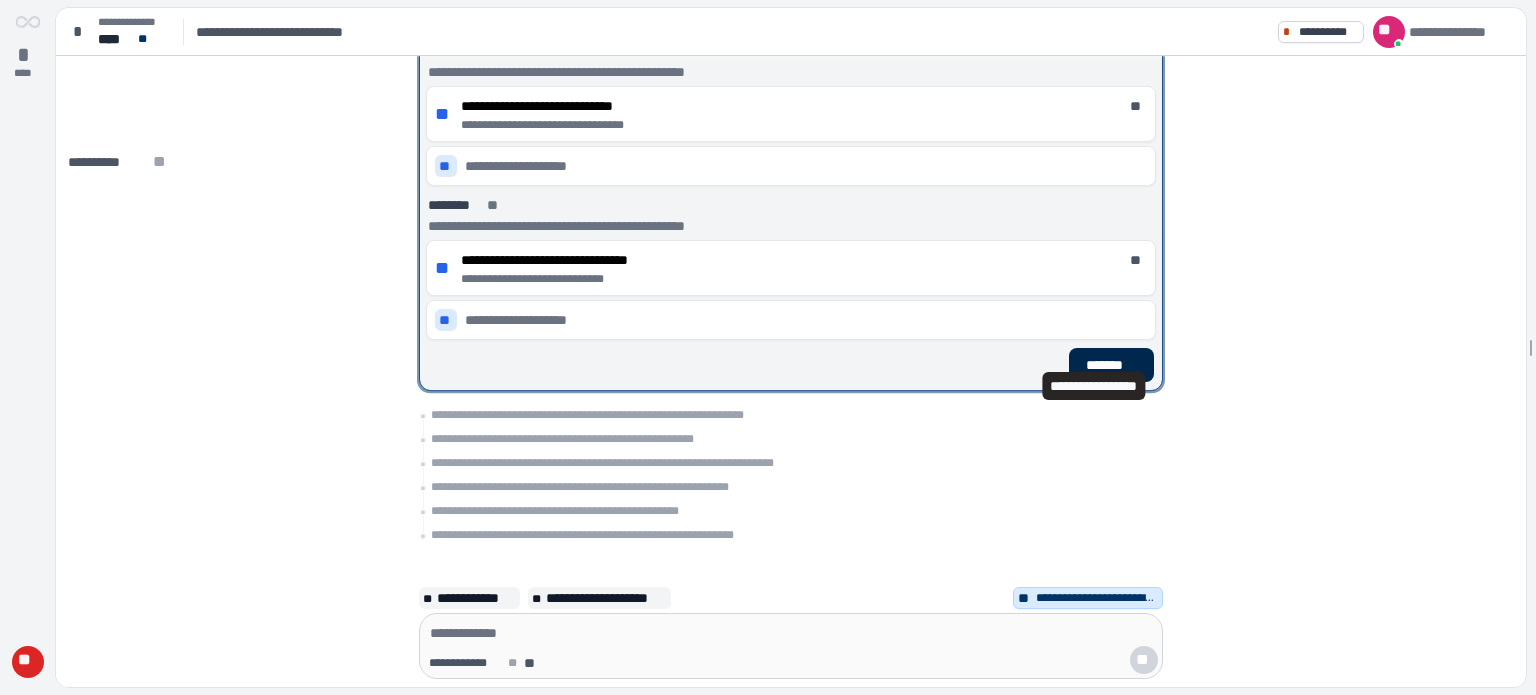 click on "*******" at bounding box center [1111, 365] 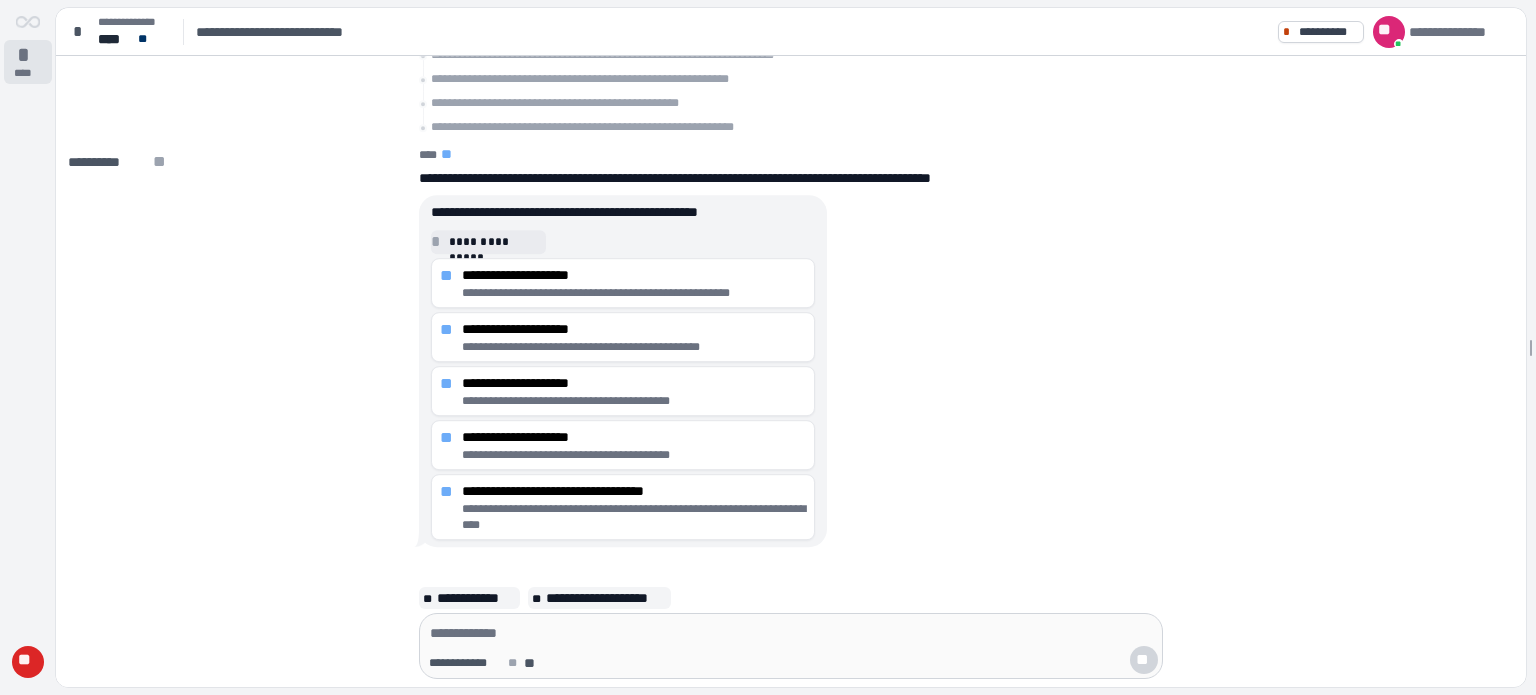 click on "****" at bounding box center (28, 73) 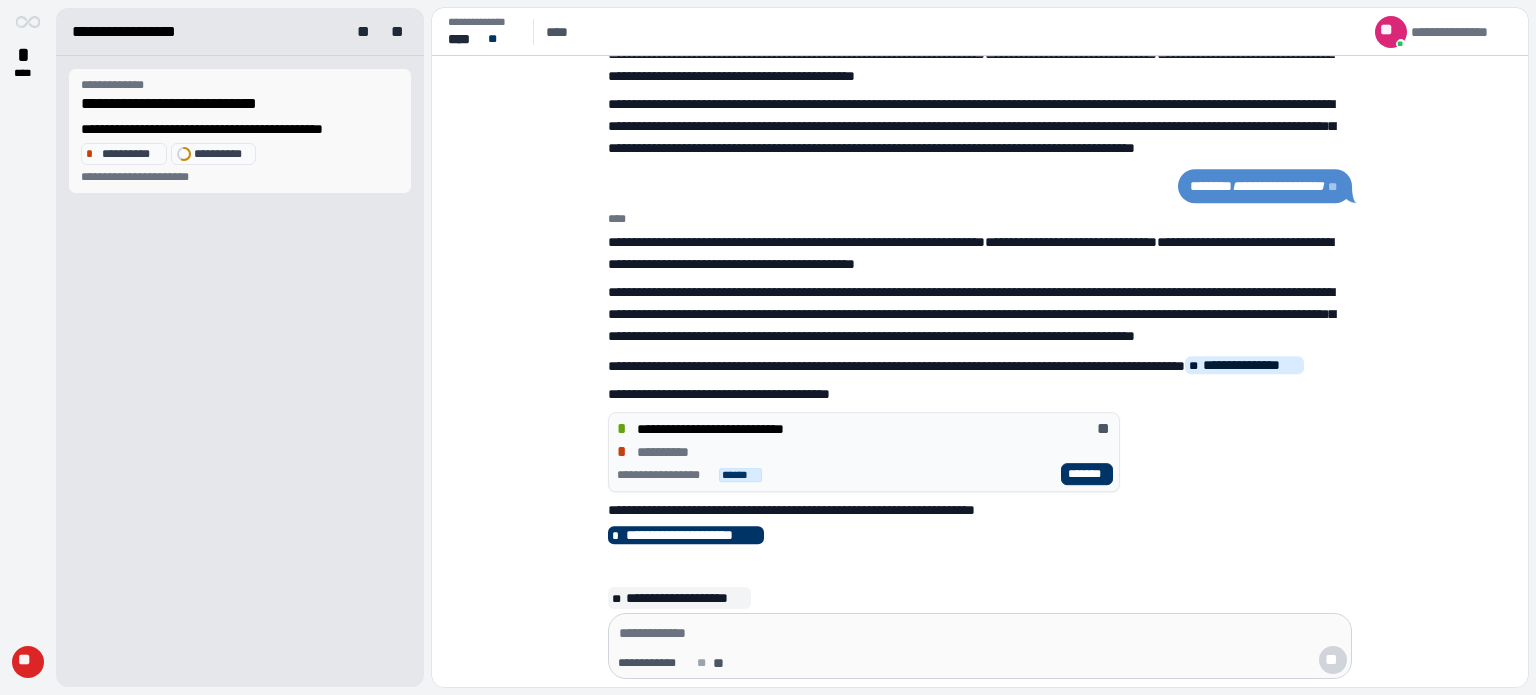 click on "**********" at bounding box center (240, 129) 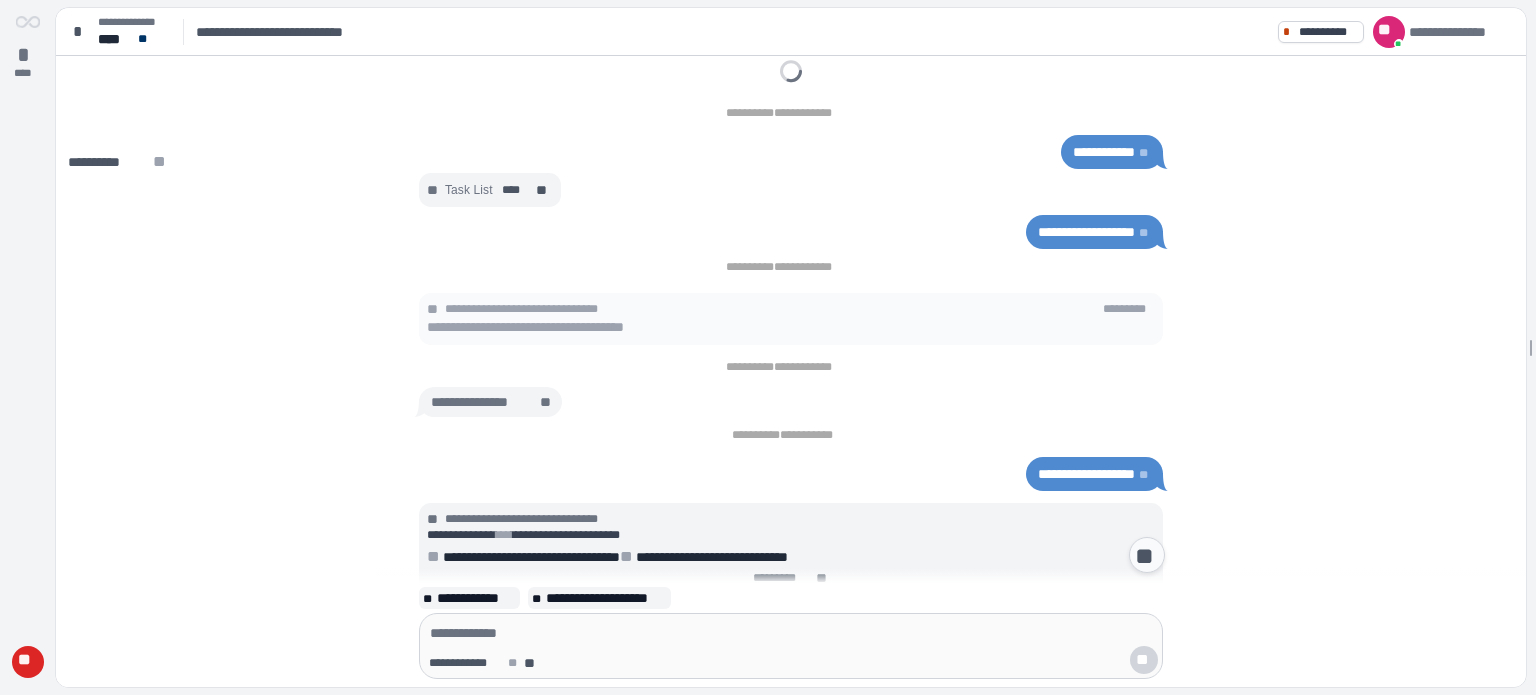 scroll, scrollTop: 650, scrollLeft: 0, axis: vertical 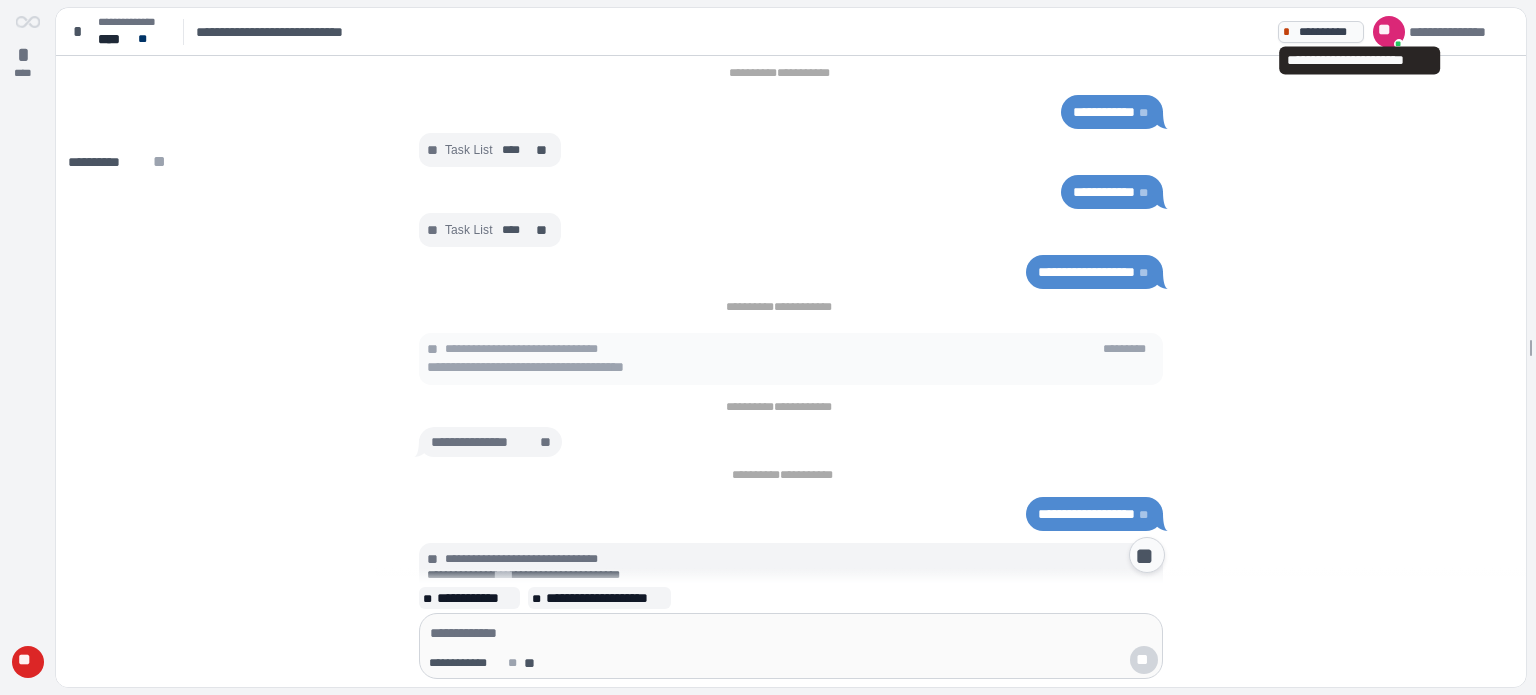 click on "**********" at bounding box center (1321, 32) 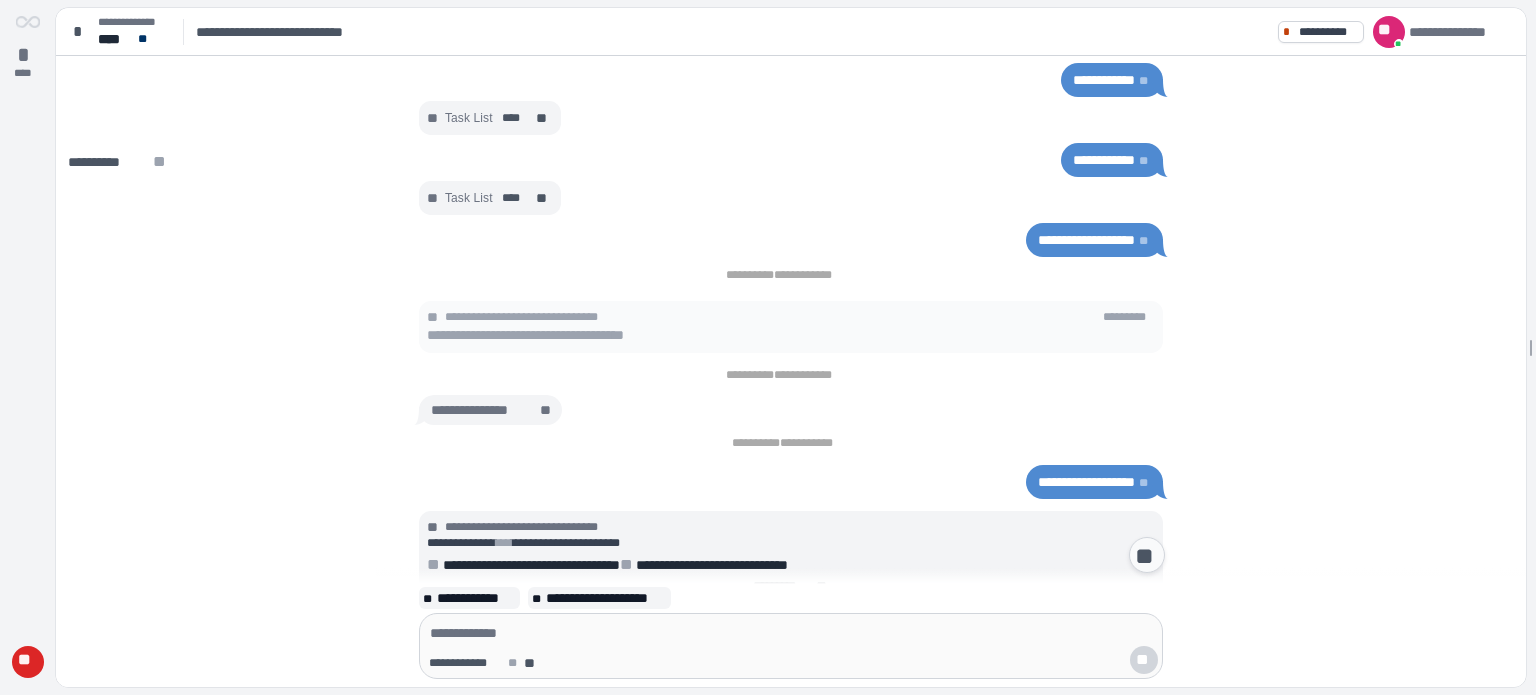 scroll, scrollTop: 684, scrollLeft: 0, axis: vertical 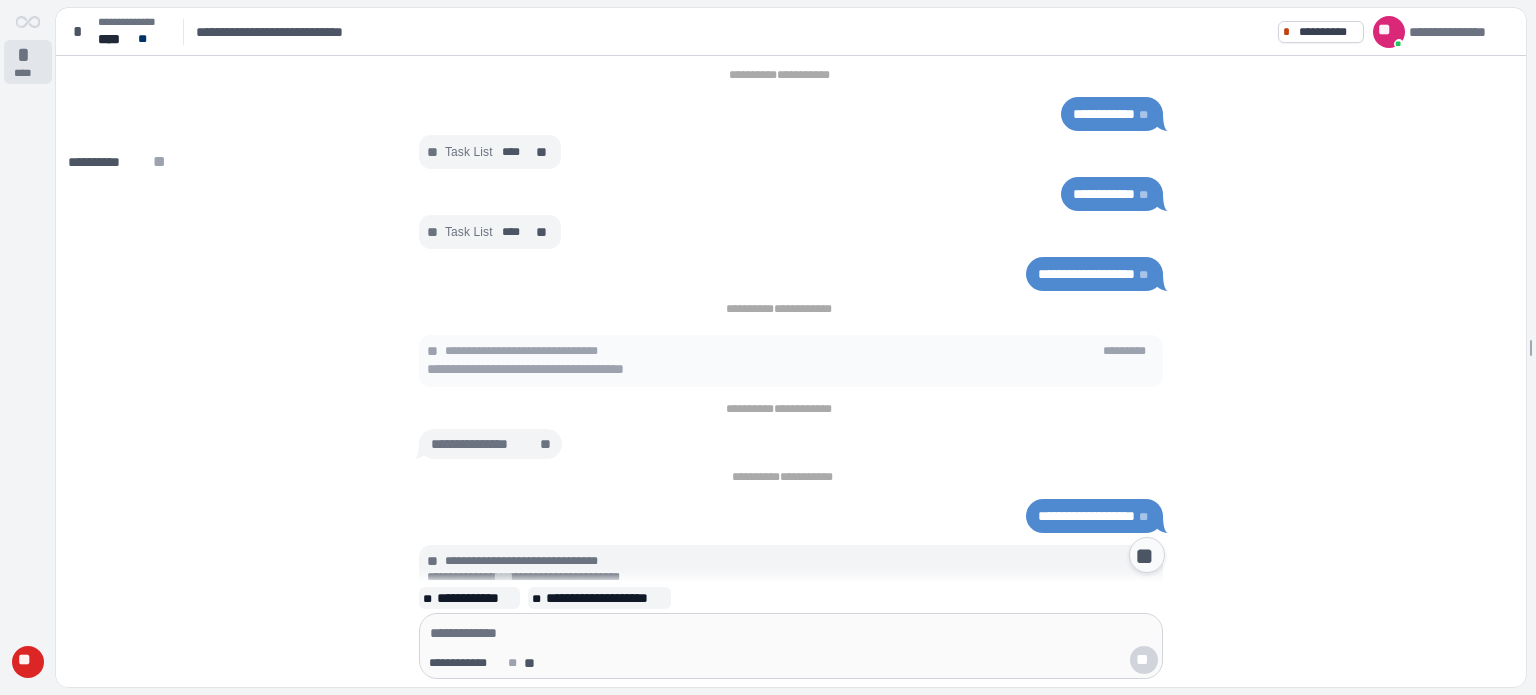 click on "****" at bounding box center (28, 73) 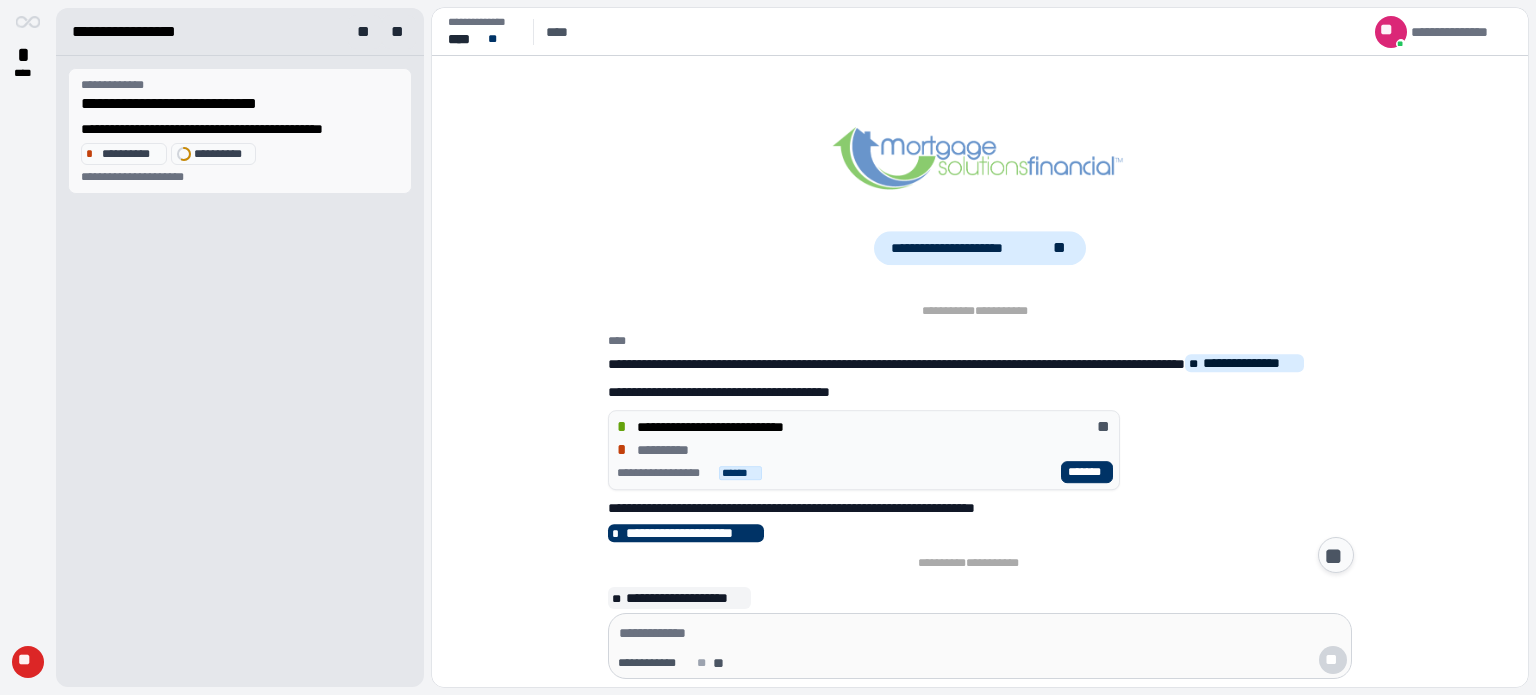click on "**********" at bounding box center [131, 154] 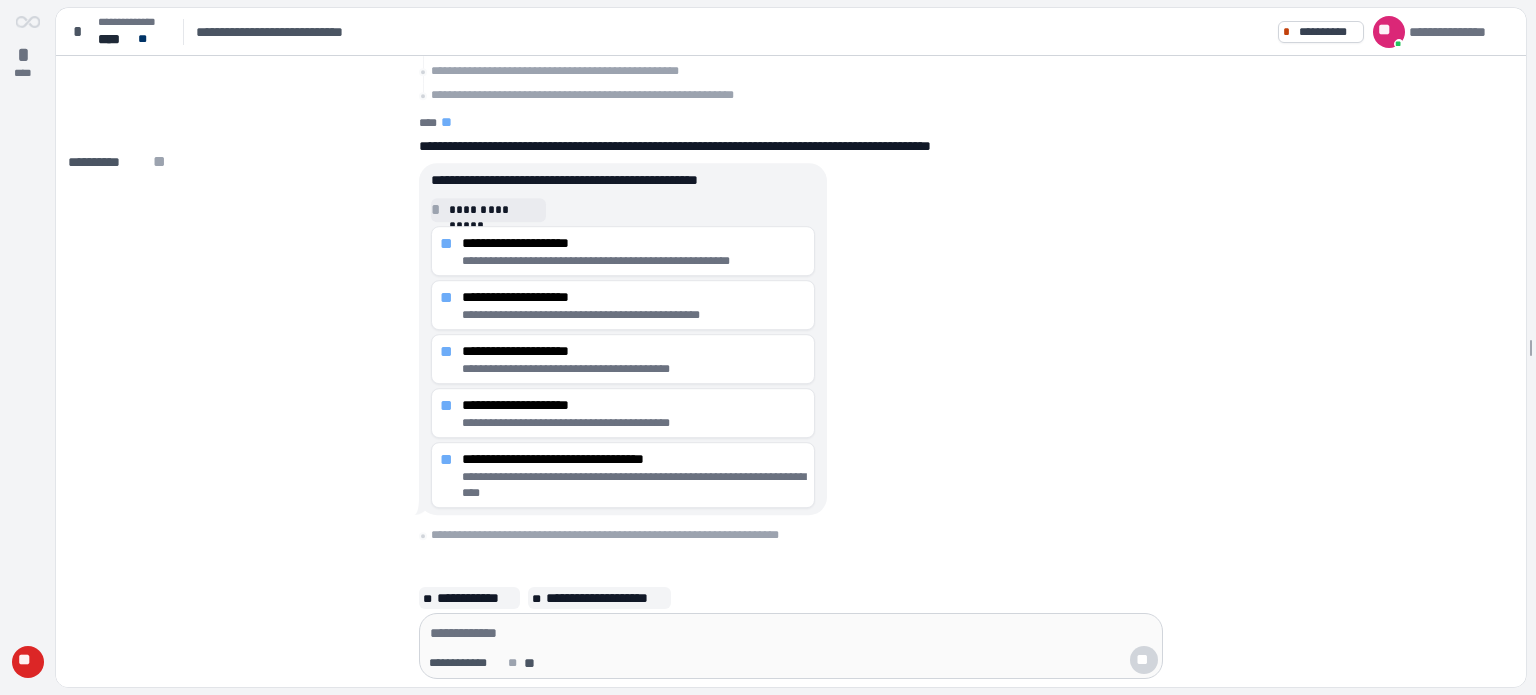 scroll, scrollTop: 935, scrollLeft: 0, axis: vertical 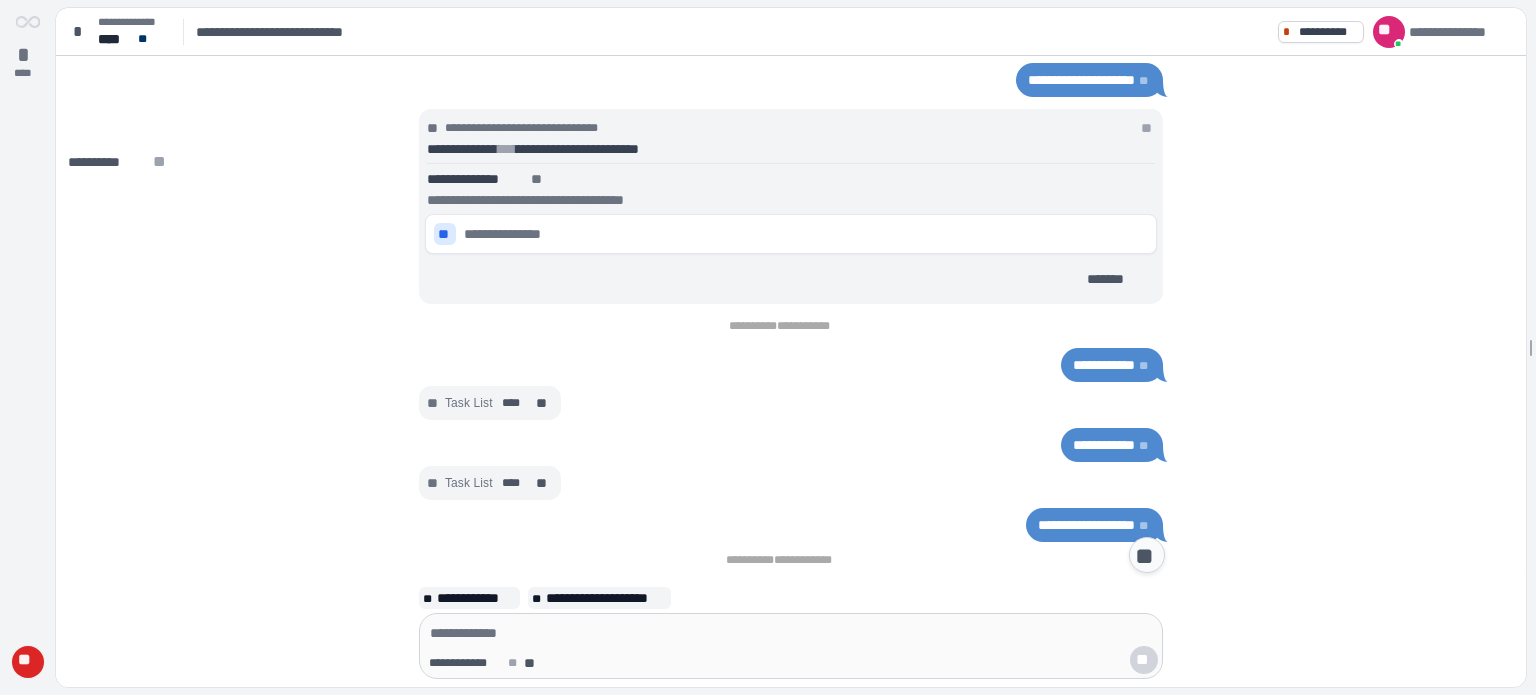 click on "**" at bounding box center (28, 662) 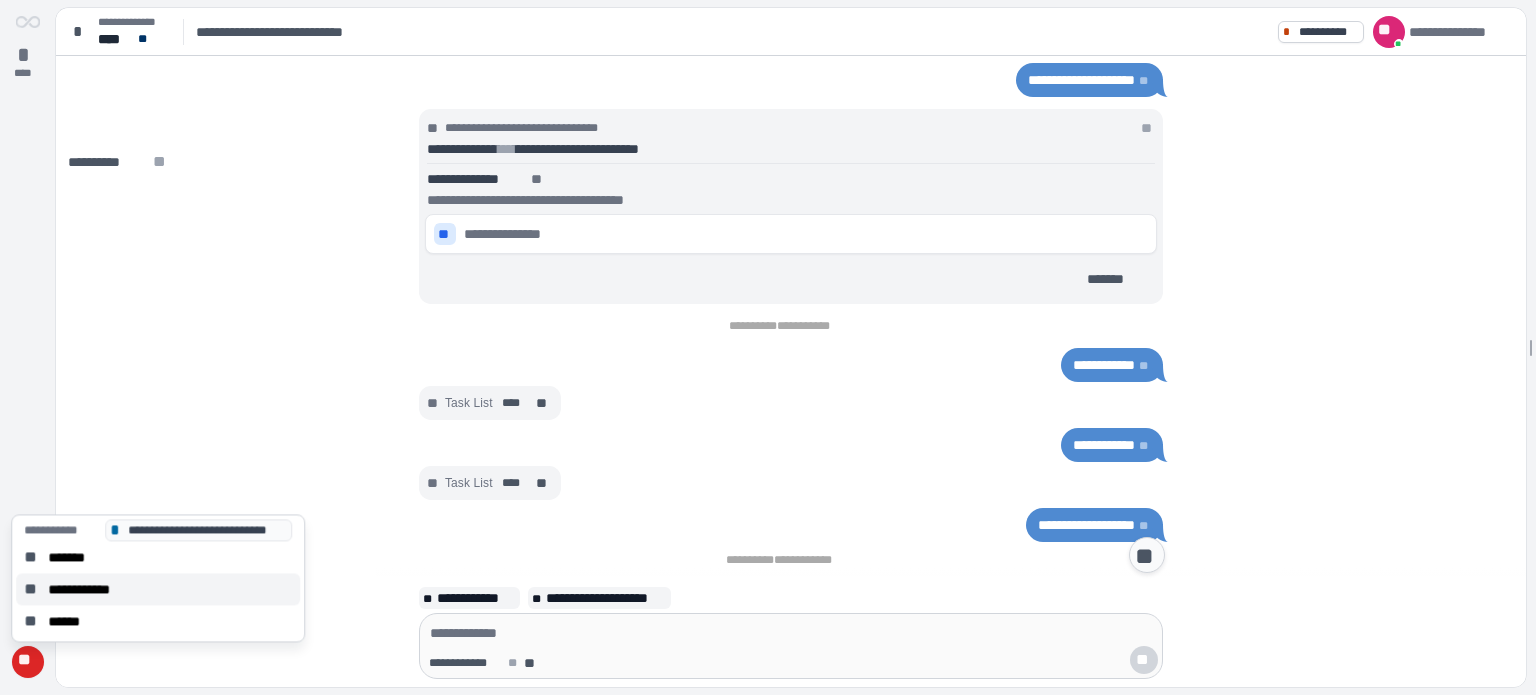 click on "**********" at bounding box center (89, 589) 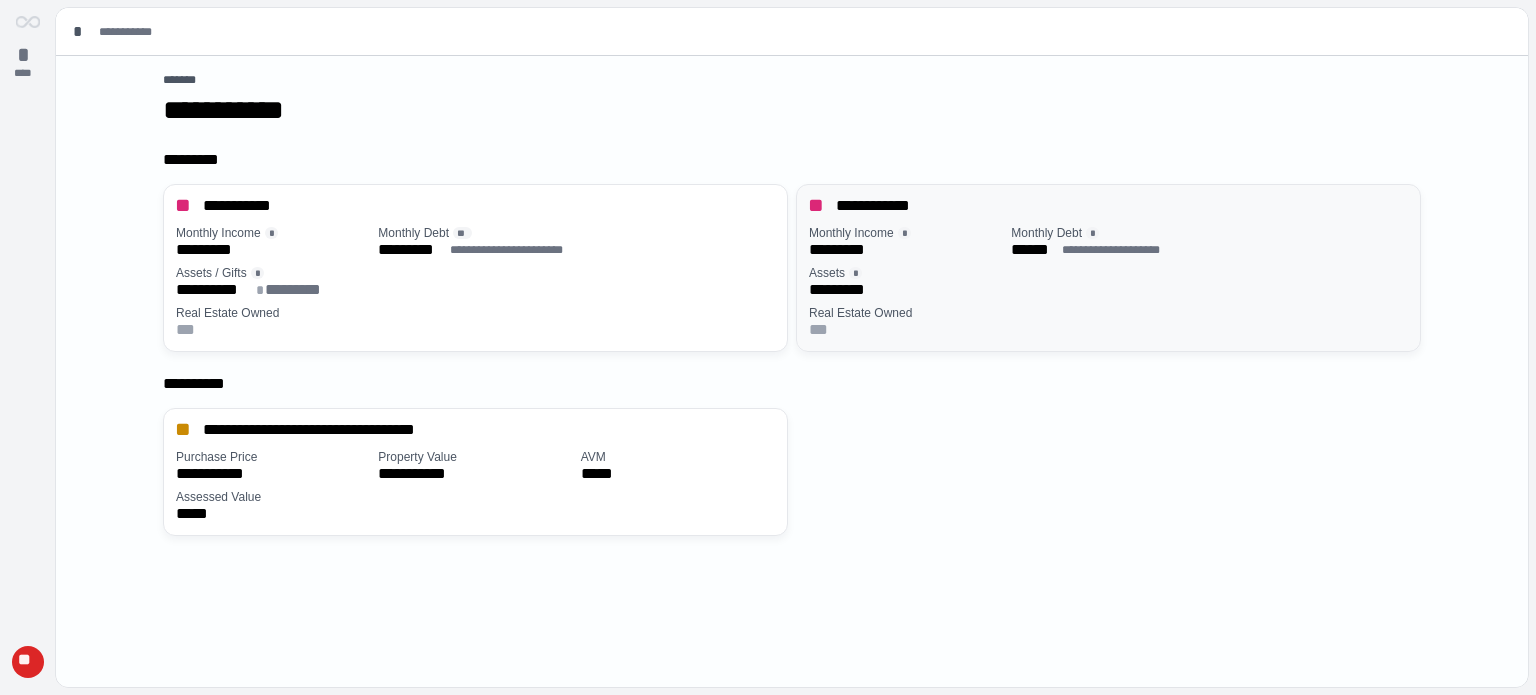 click on "[INCOME] *" at bounding box center (906, 233) 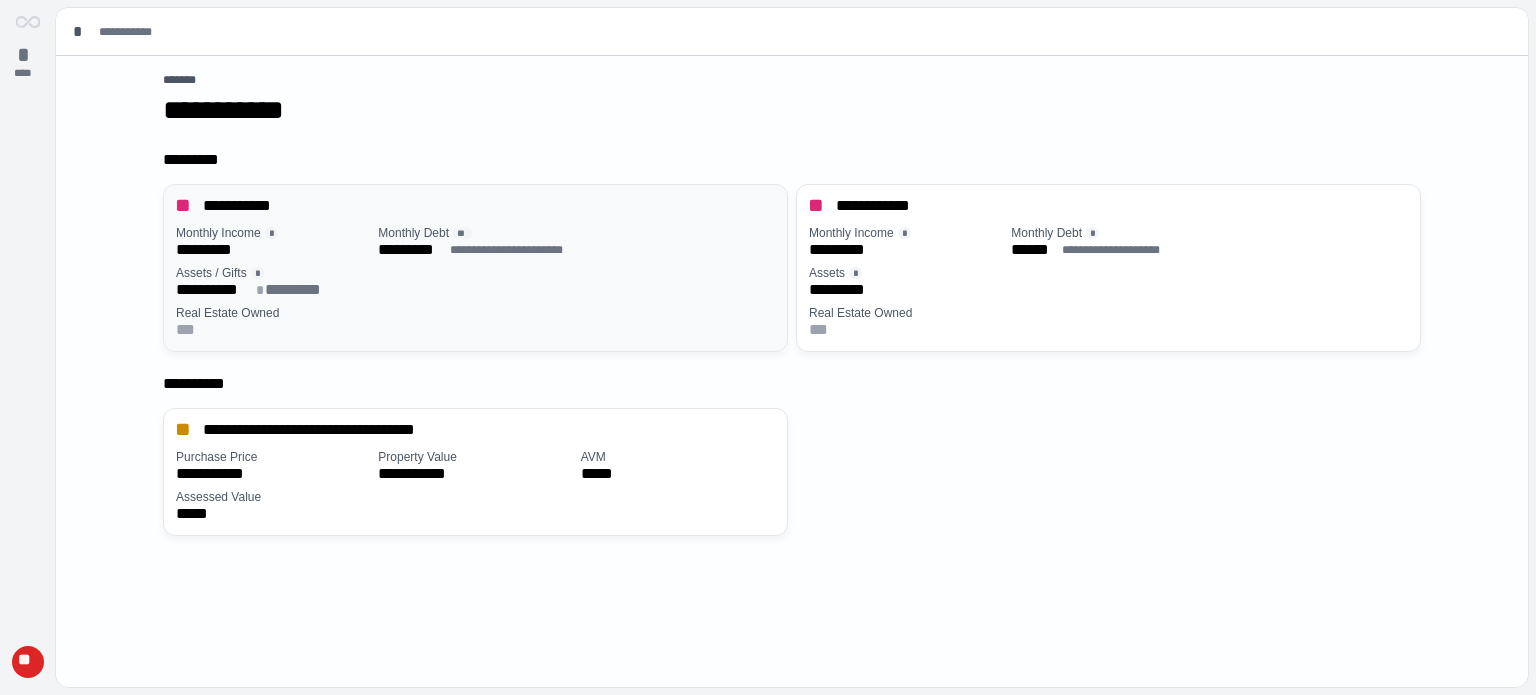 click on "[INCOME] *" at bounding box center [273, 233] 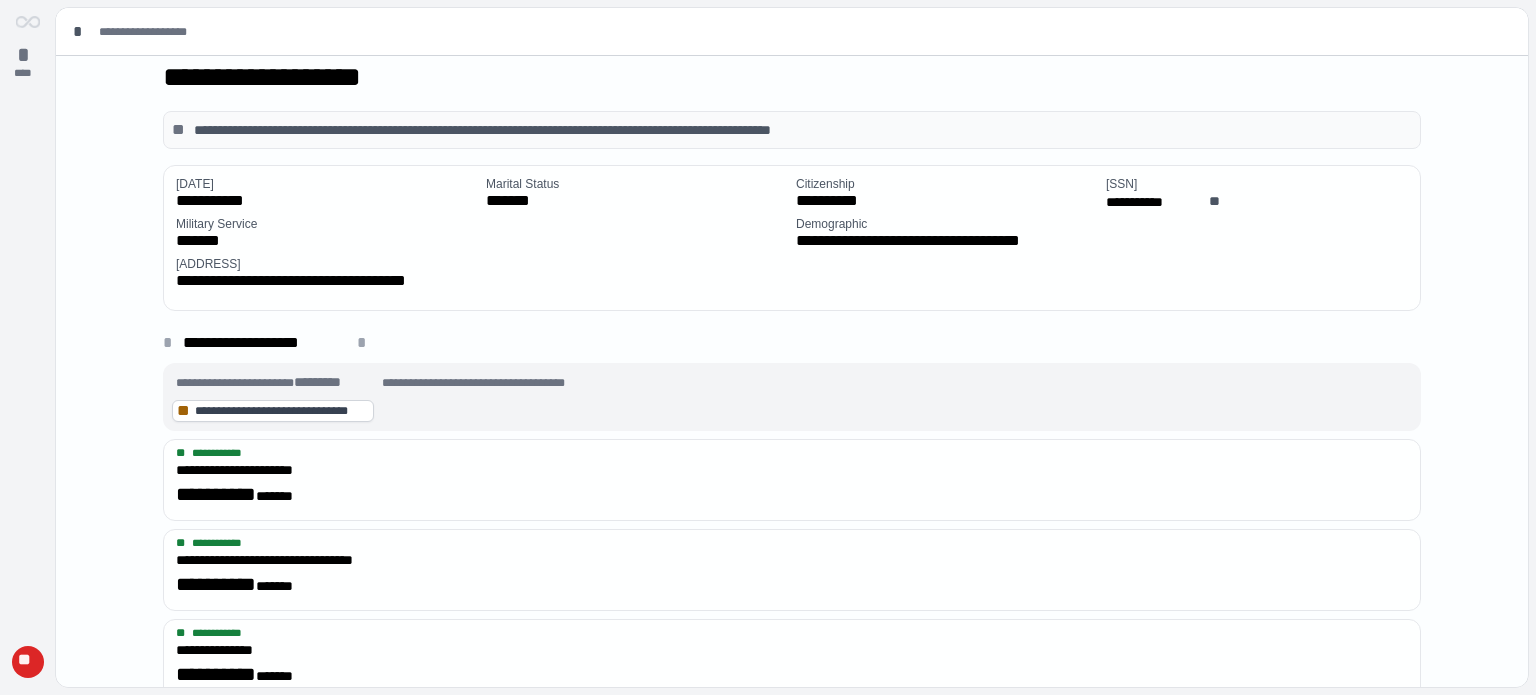 scroll, scrollTop: 0, scrollLeft: 0, axis: both 